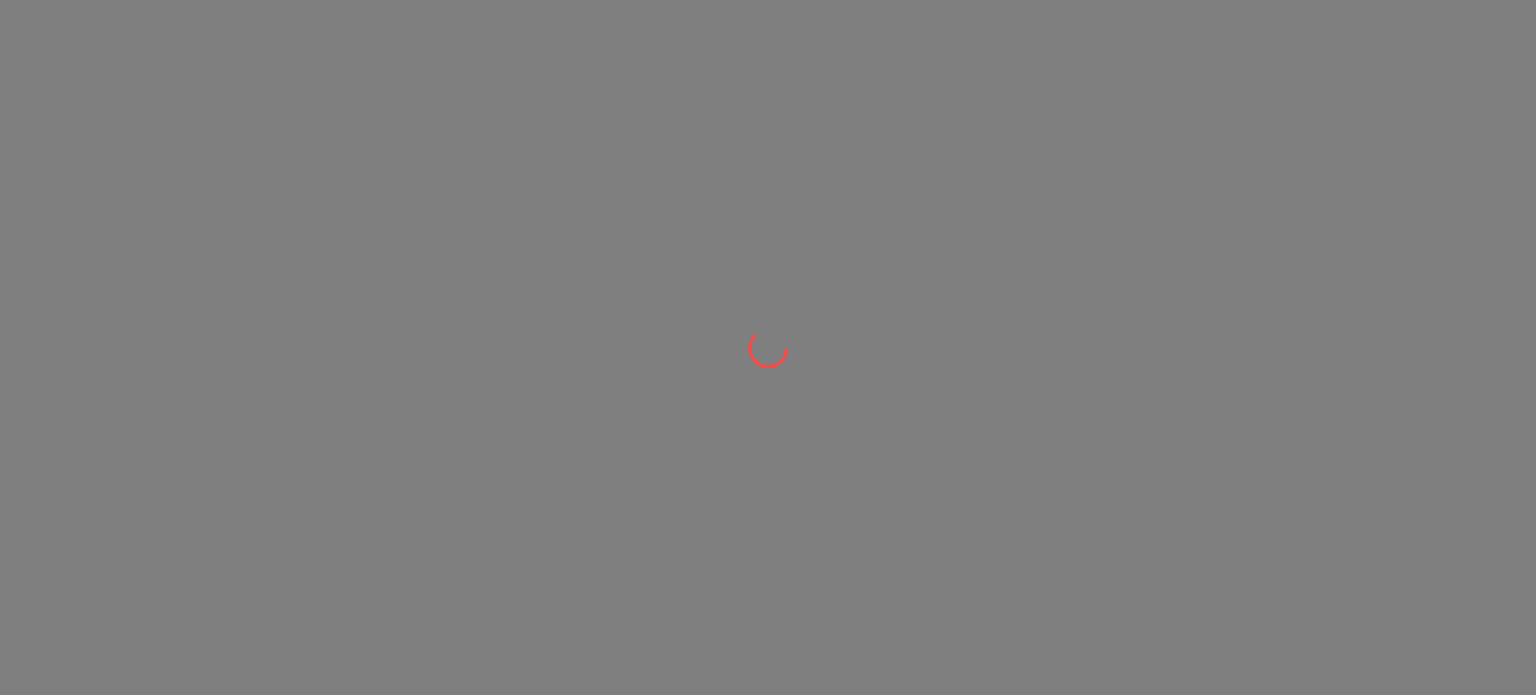 scroll, scrollTop: 0, scrollLeft: 0, axis: both 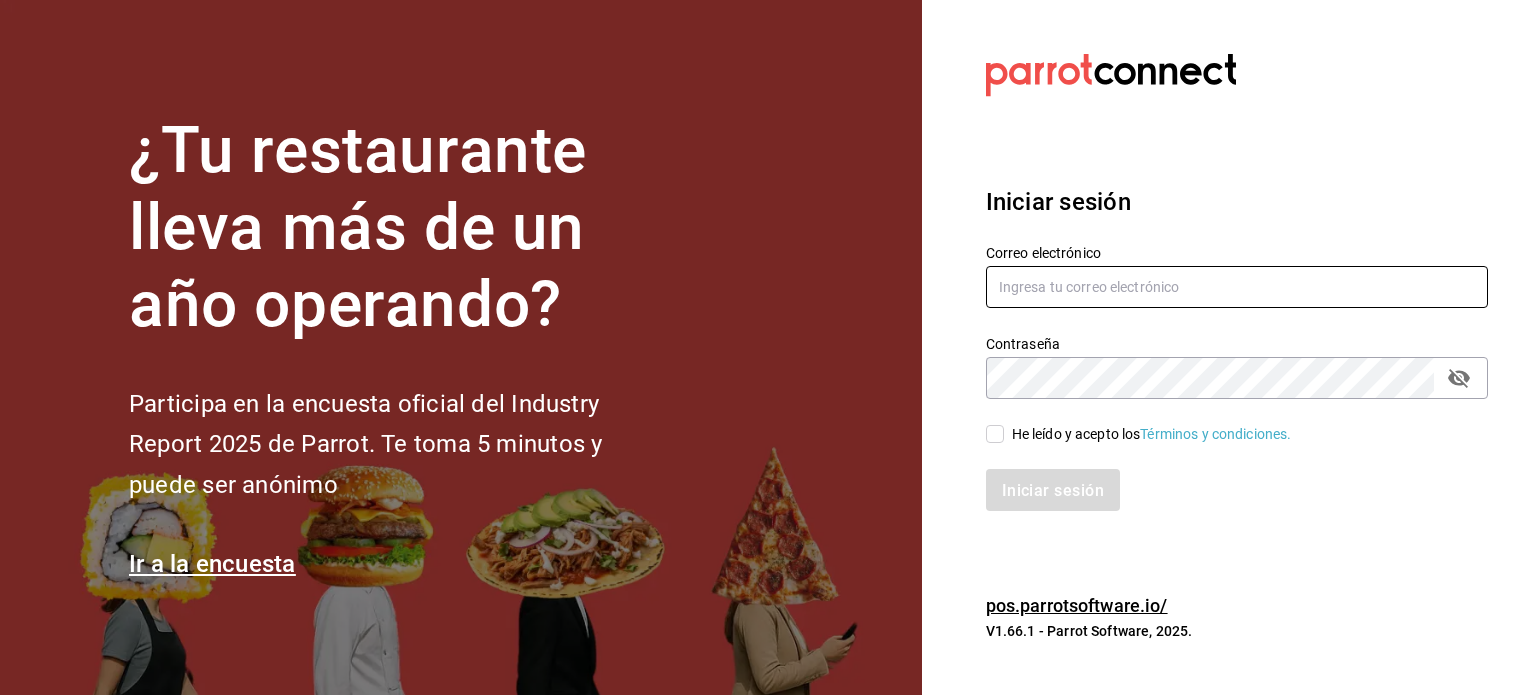 type on "[USERNAME]@[DOMAIN].com" 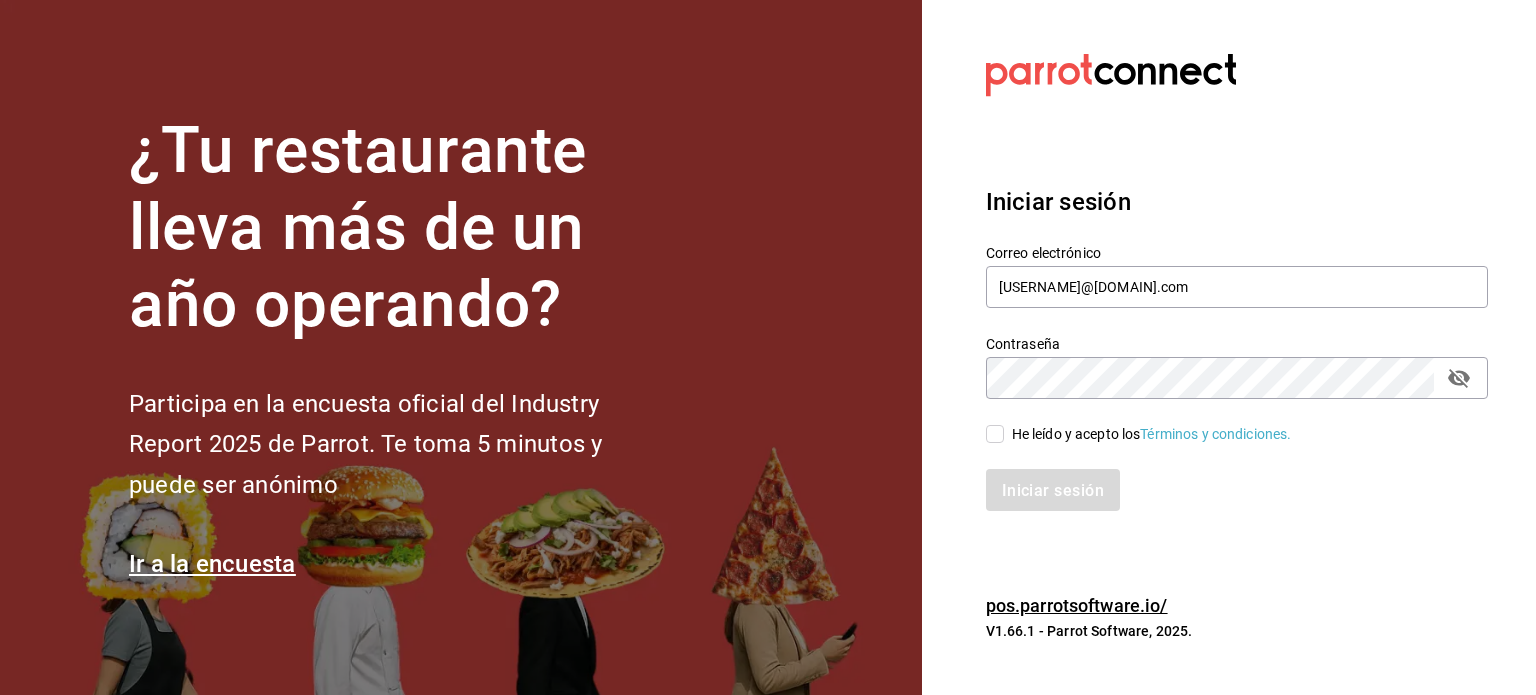 click on "He leído y acepto los  Términos y condiciones." at bounding box center (995, 434) 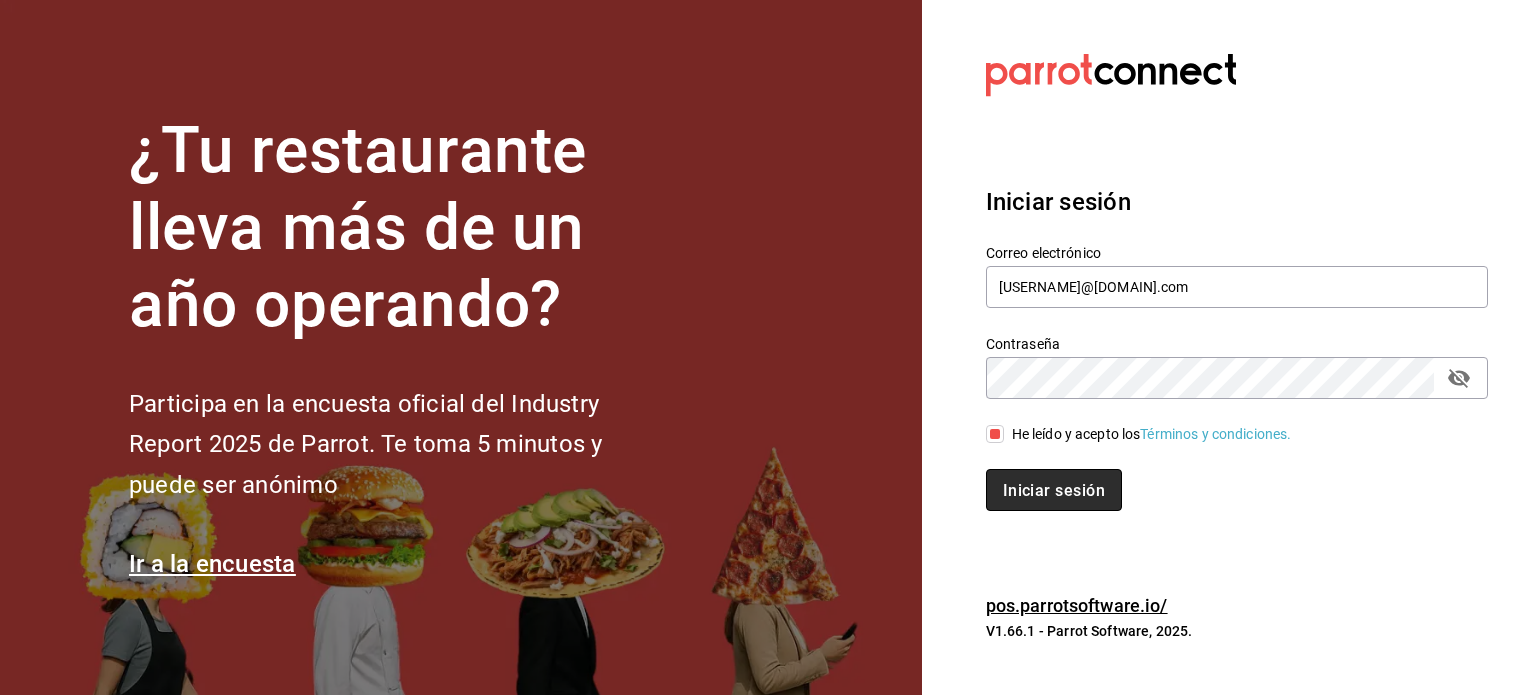 click on "Iniciar sesión" at bounding box center [1054, 489] 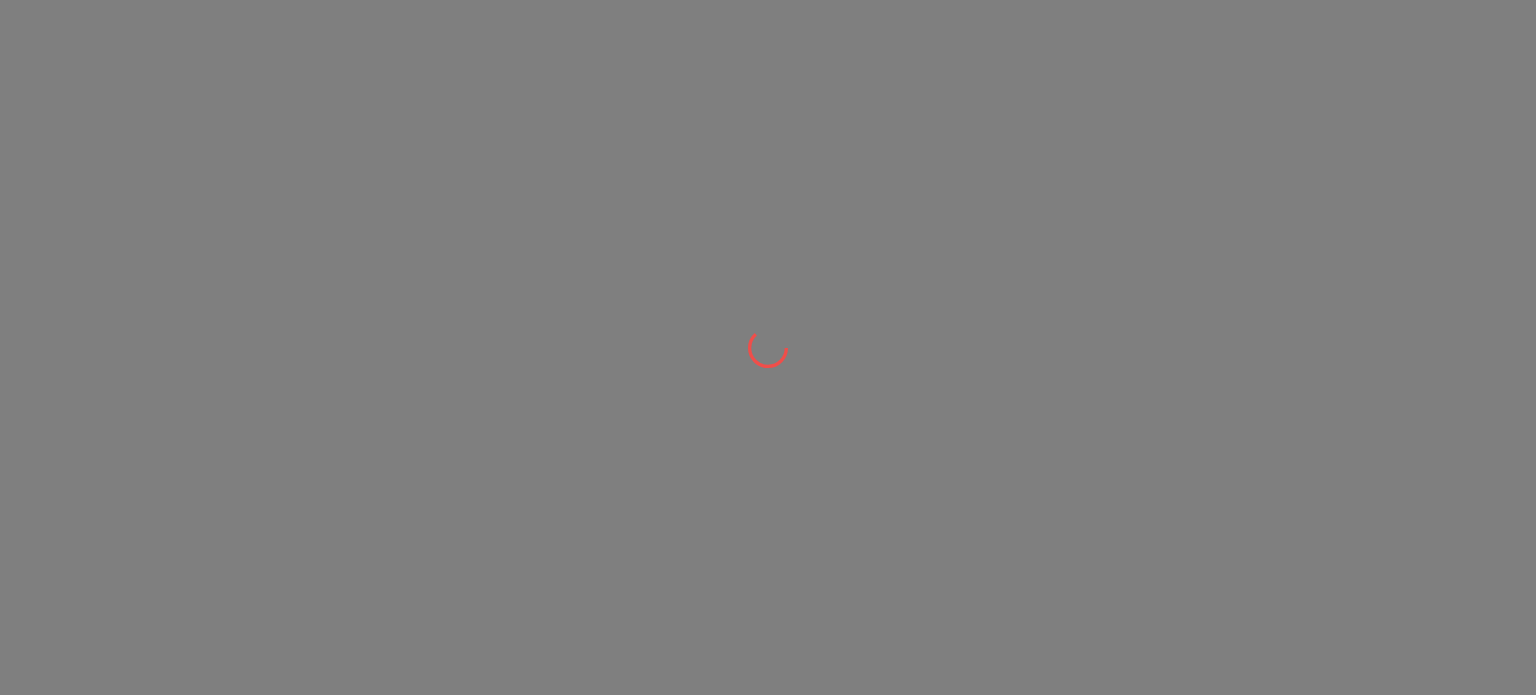 scroll, scrollTop: 0, scrollLeft: 0, axis: both 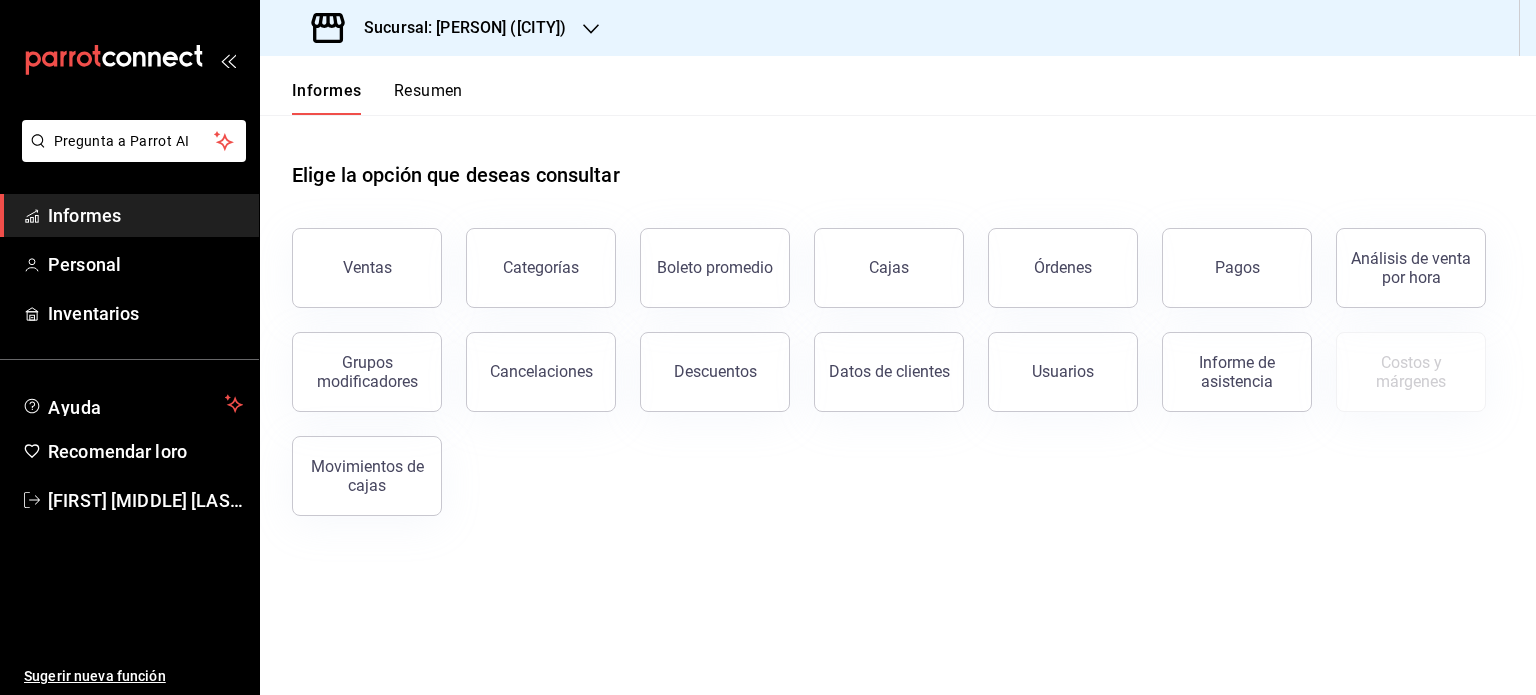 click on "Elige la opción que deseas consultar Ventas Categorías Boleto promedio Cajas Órdenes Pagos Análisis de venta por hora Grupos modificadores Cancelaciones Descuentos Datos de clientes Usuarios Informe de asistencia Costos y márgenes Movimientos de cajas" at bounding box center [898, 331] 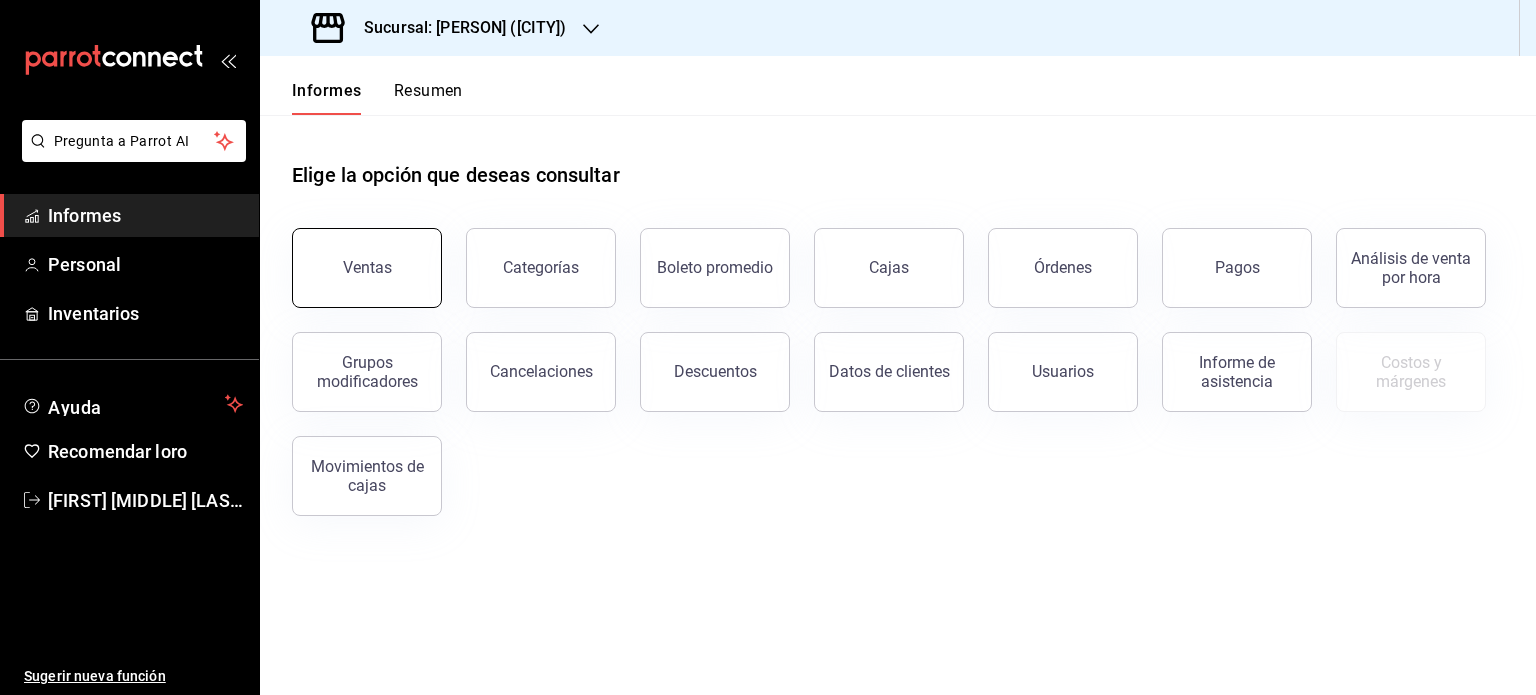 click on "Ventas" at bounding box center (367, 268) 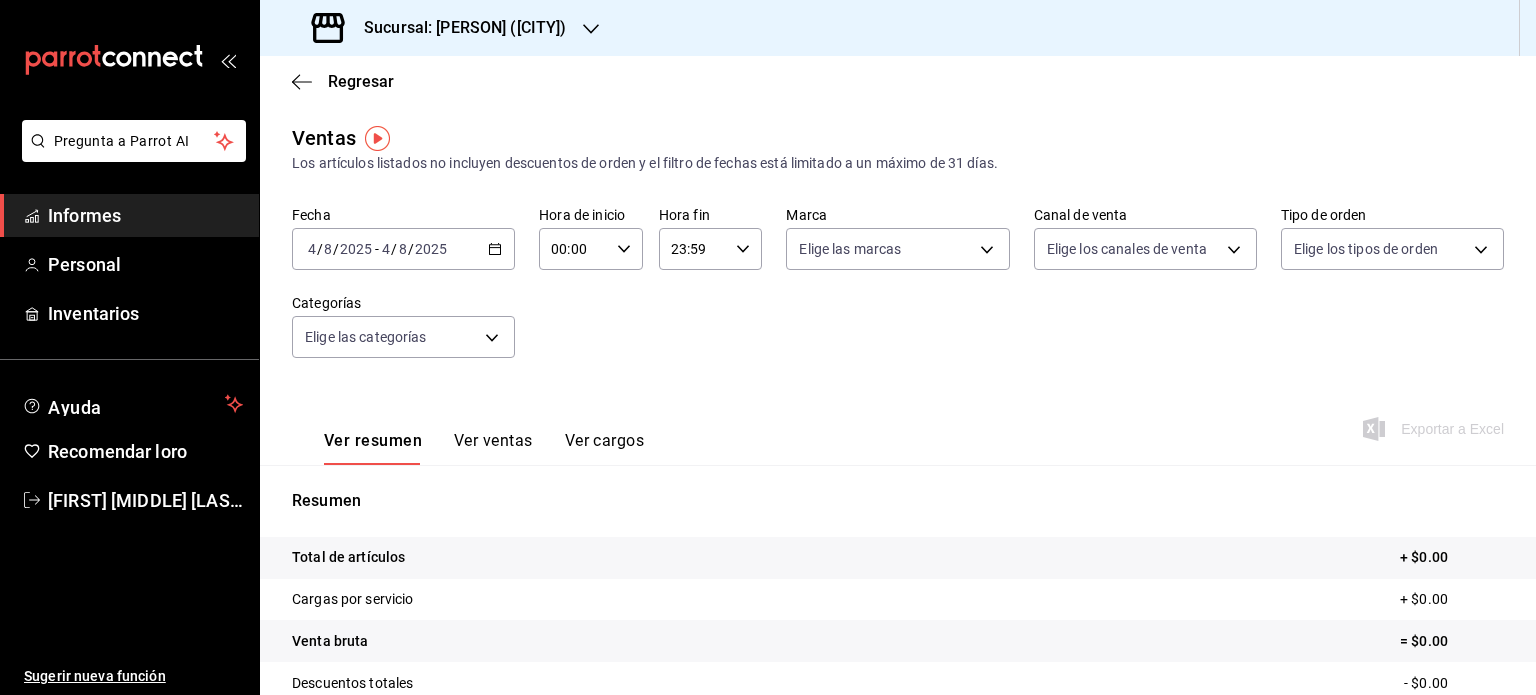 click 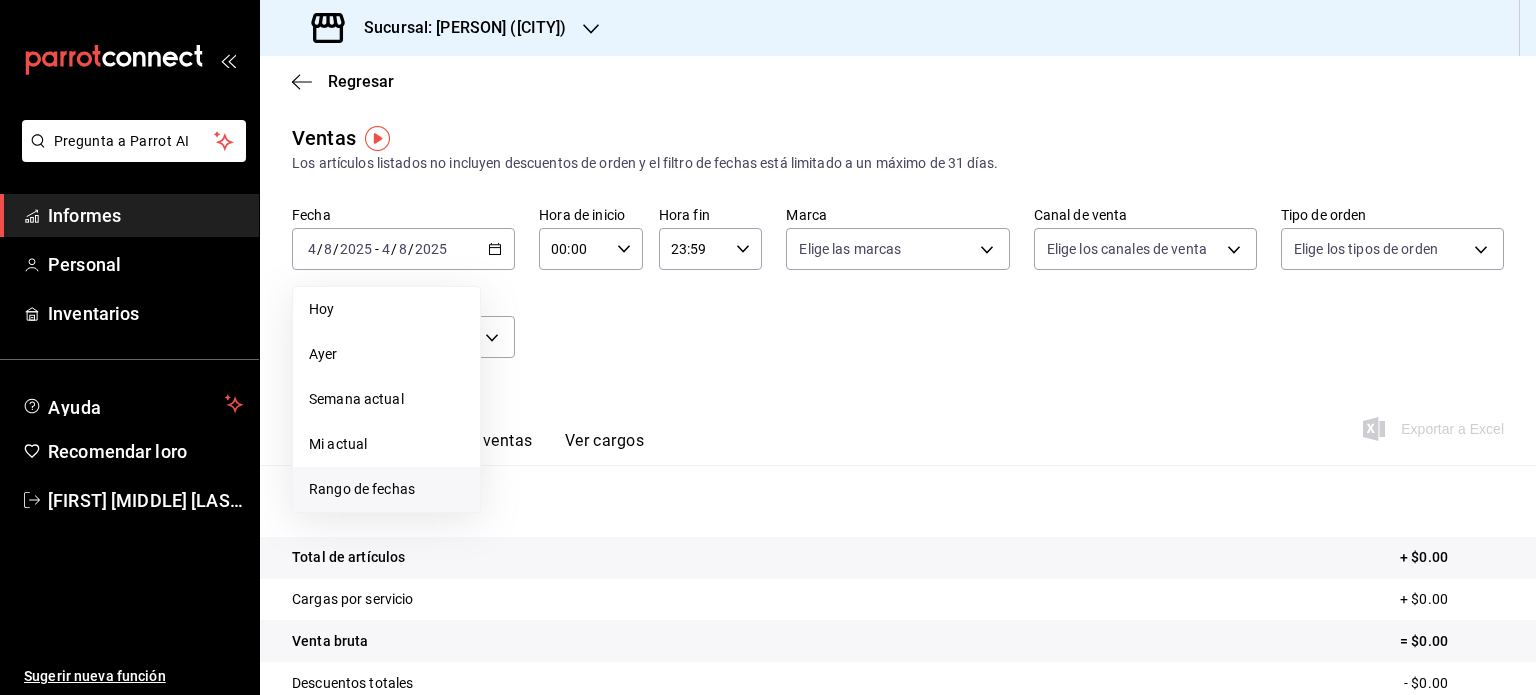 click on "Rango de fechas" at bounding box center [362, 489] 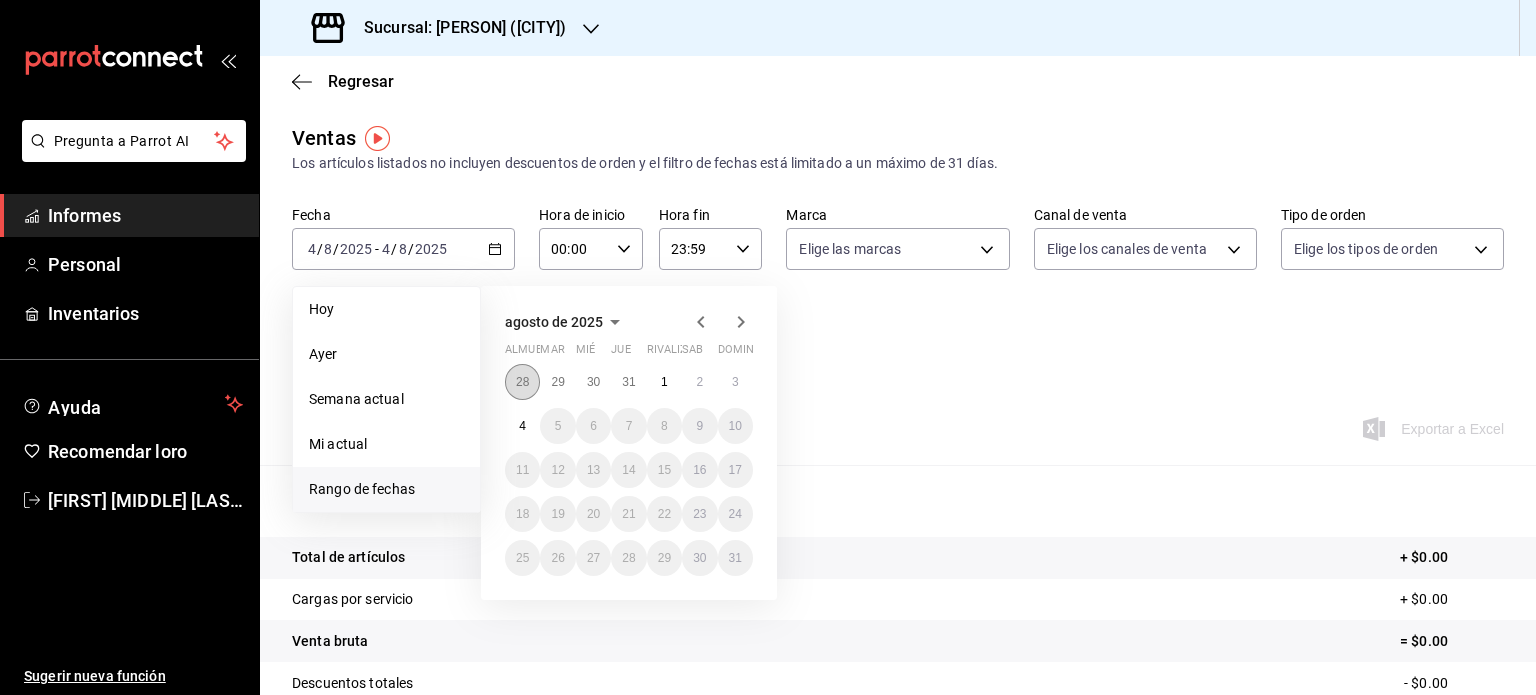 click on "28" at bounding box center (522, 382) 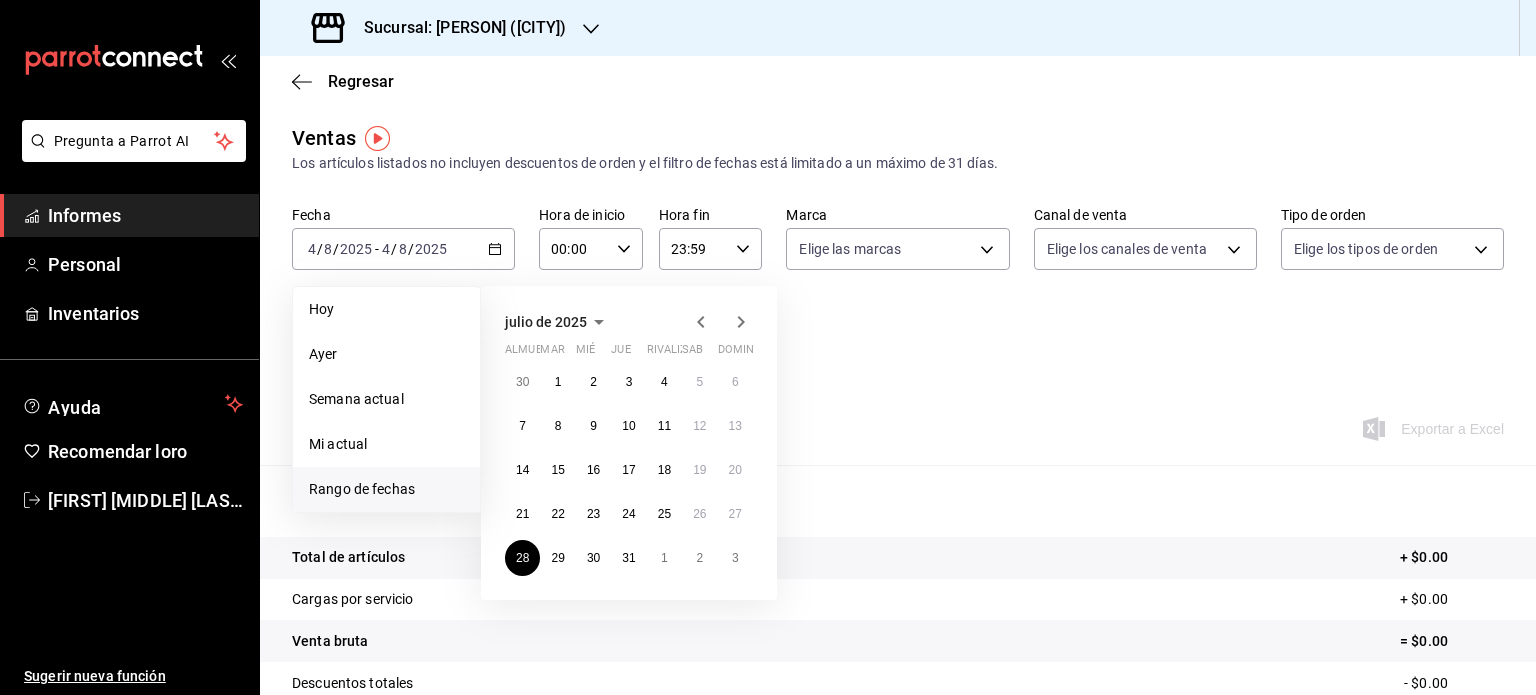 click 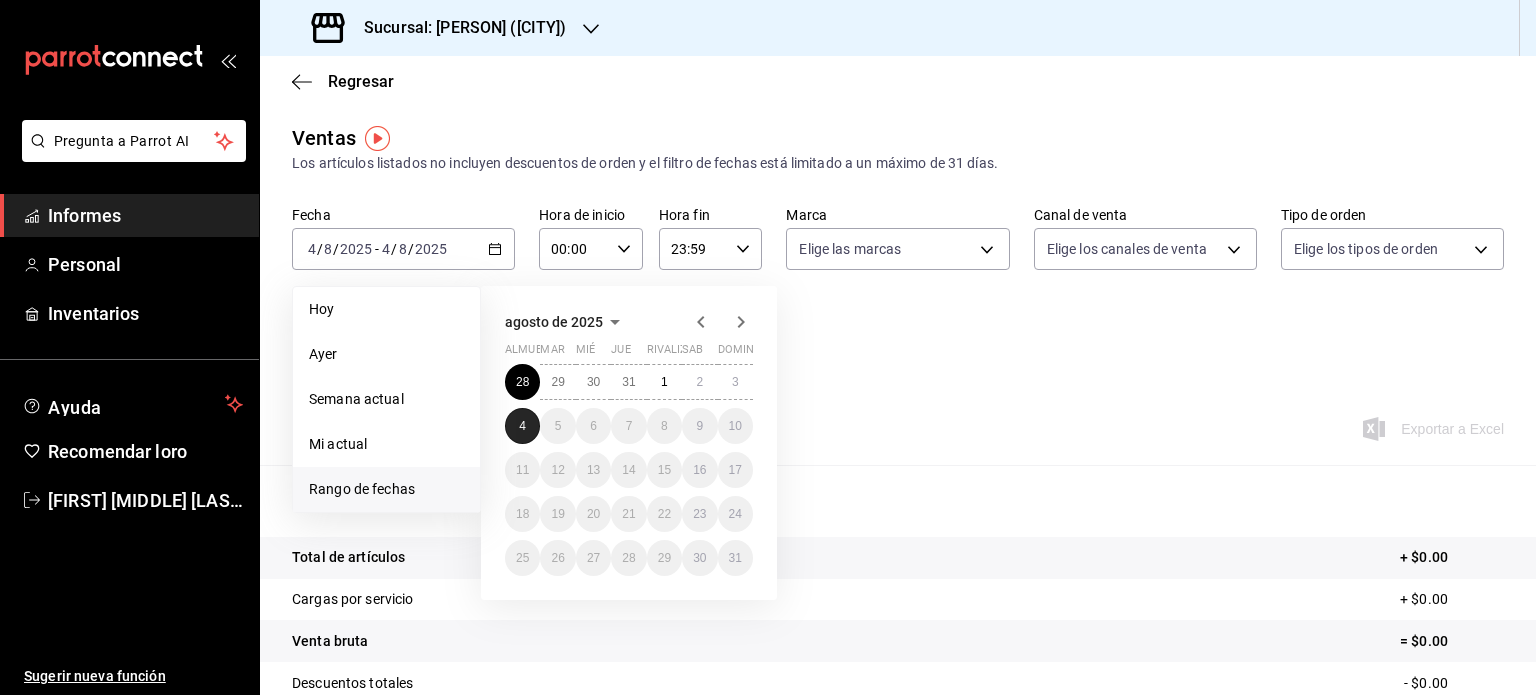 click on "4" at bounding box center (522, 426) 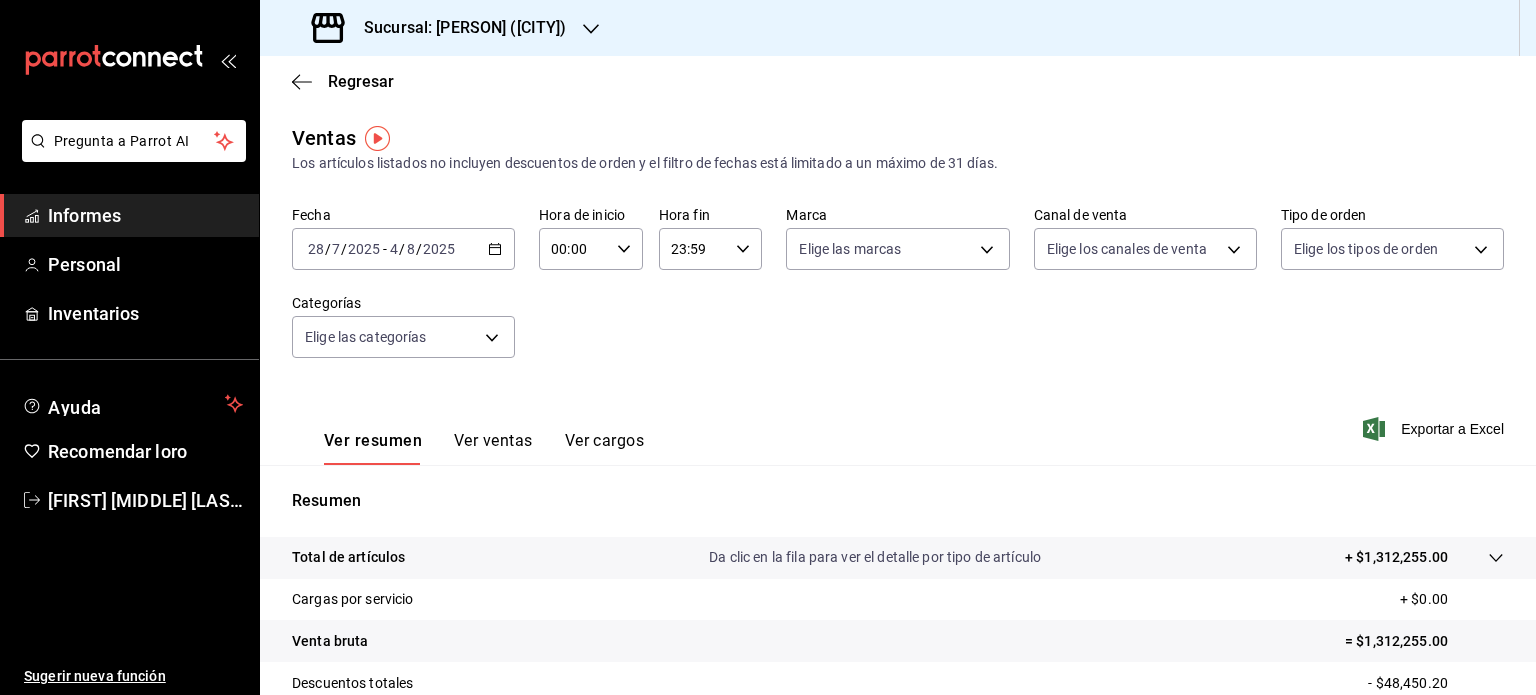 click 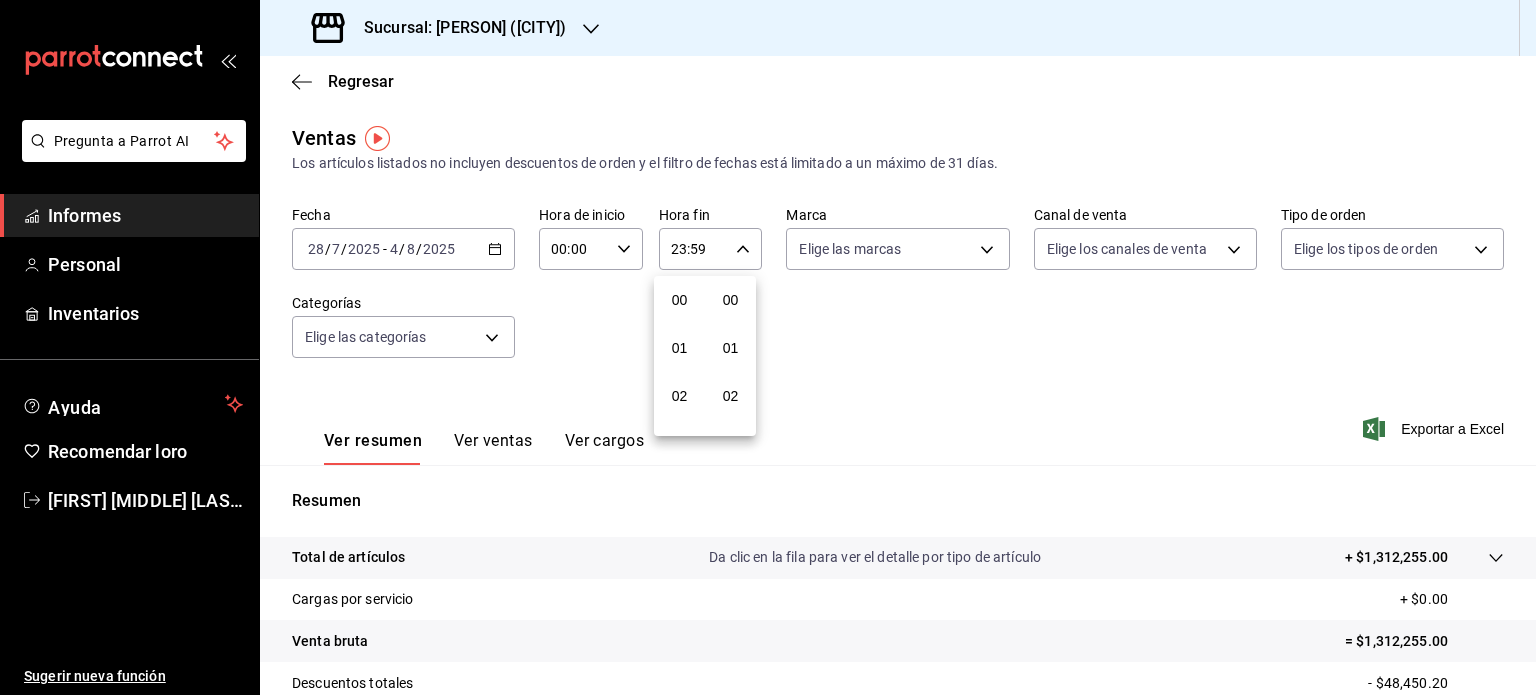 scroll, scrollTop: 1011, scrollLeft: 0, axis: vertical 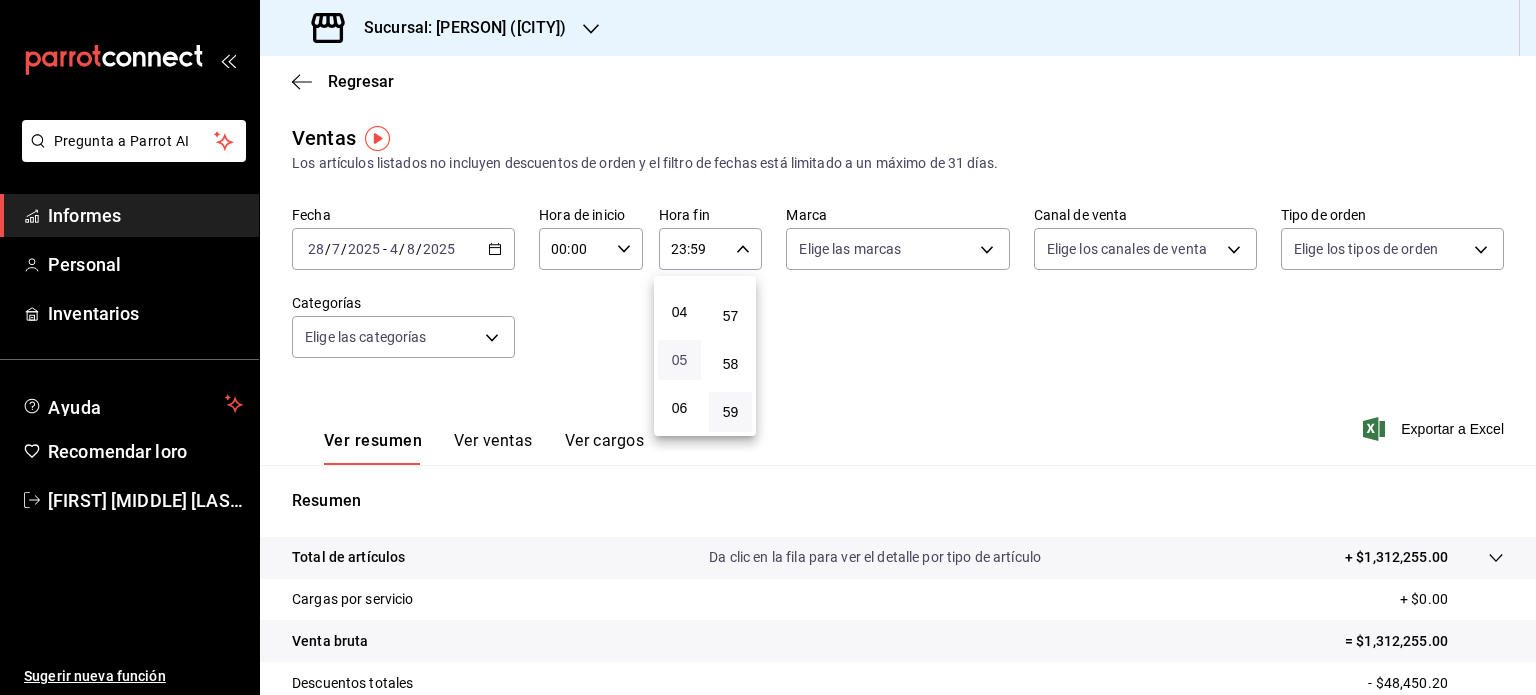 click on "05" at bounding box center [680, 360] 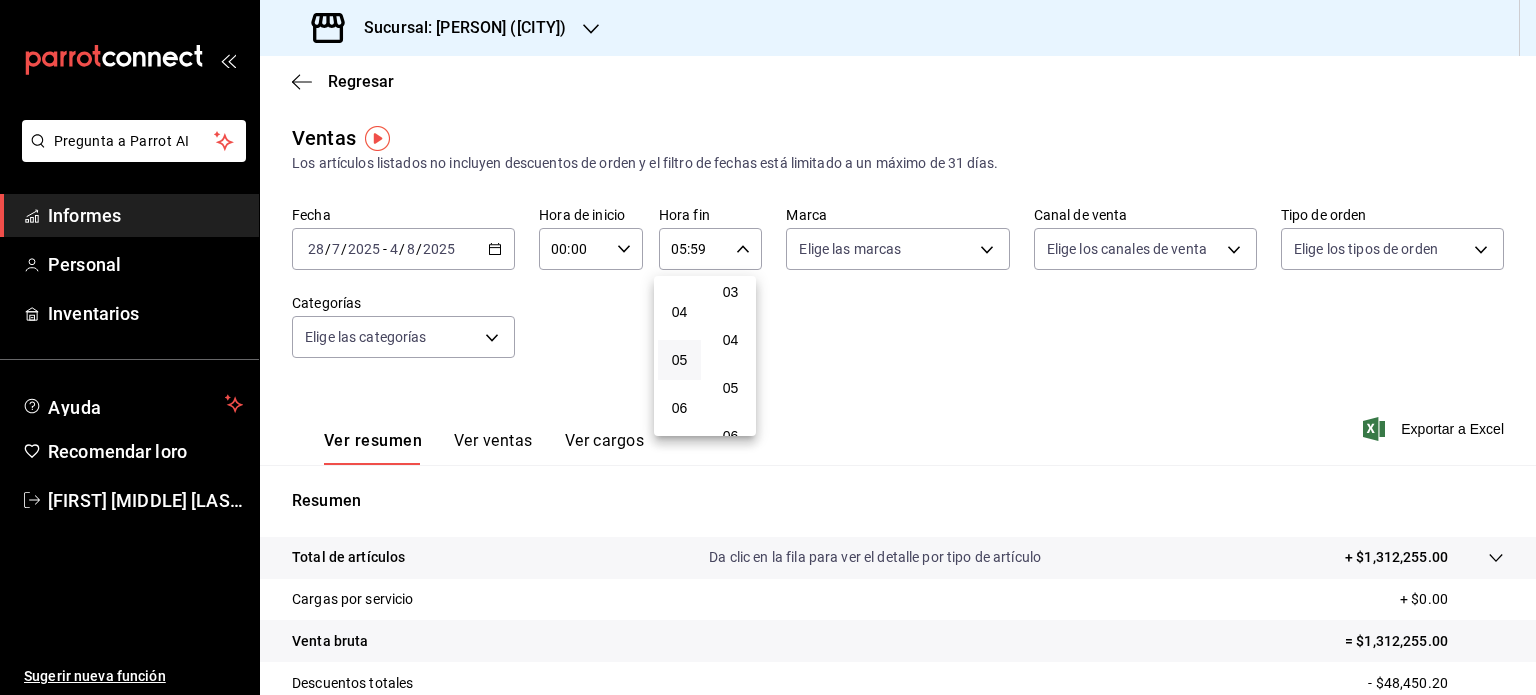 scroll, scrollTop: 0, scrollLeft: 0, axis: both 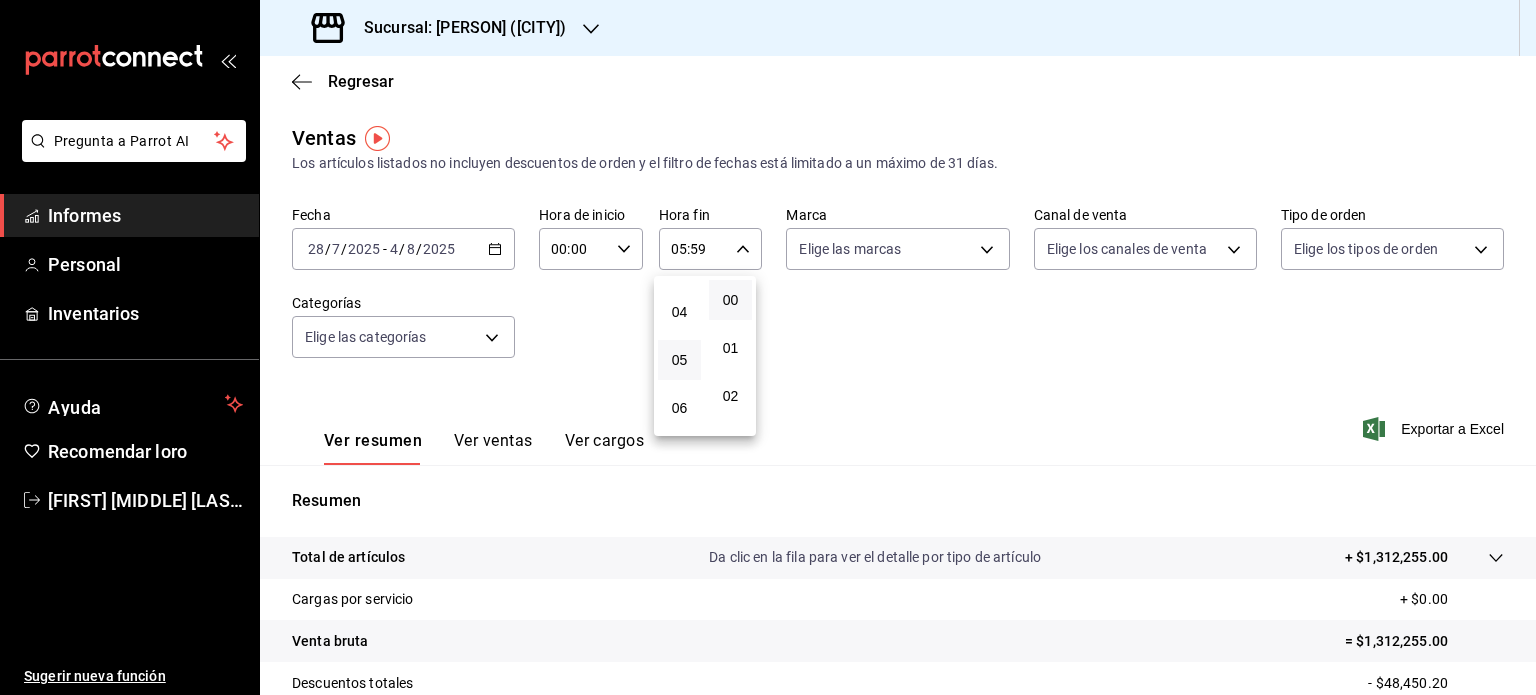 click on "00" at bounding box center [730, 300] 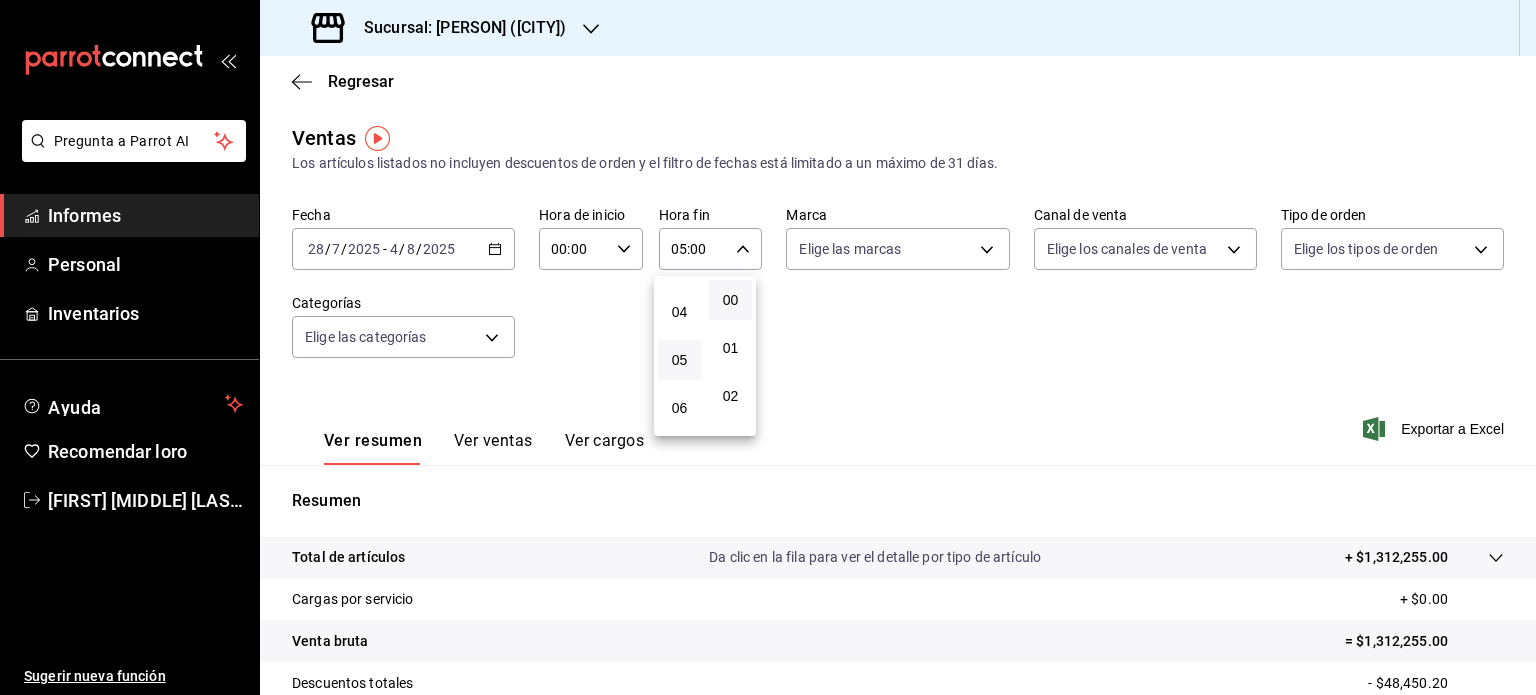 click at bounding box center [768, 347] 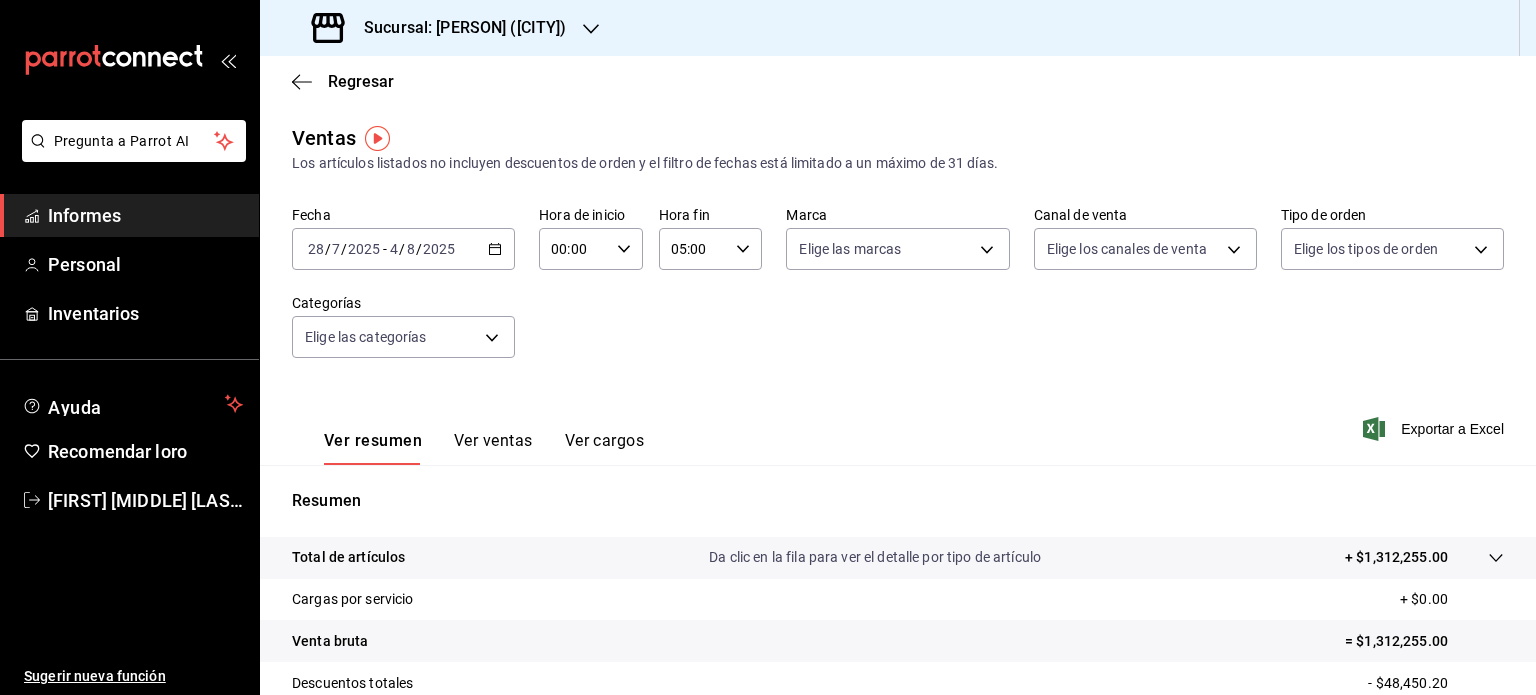 click 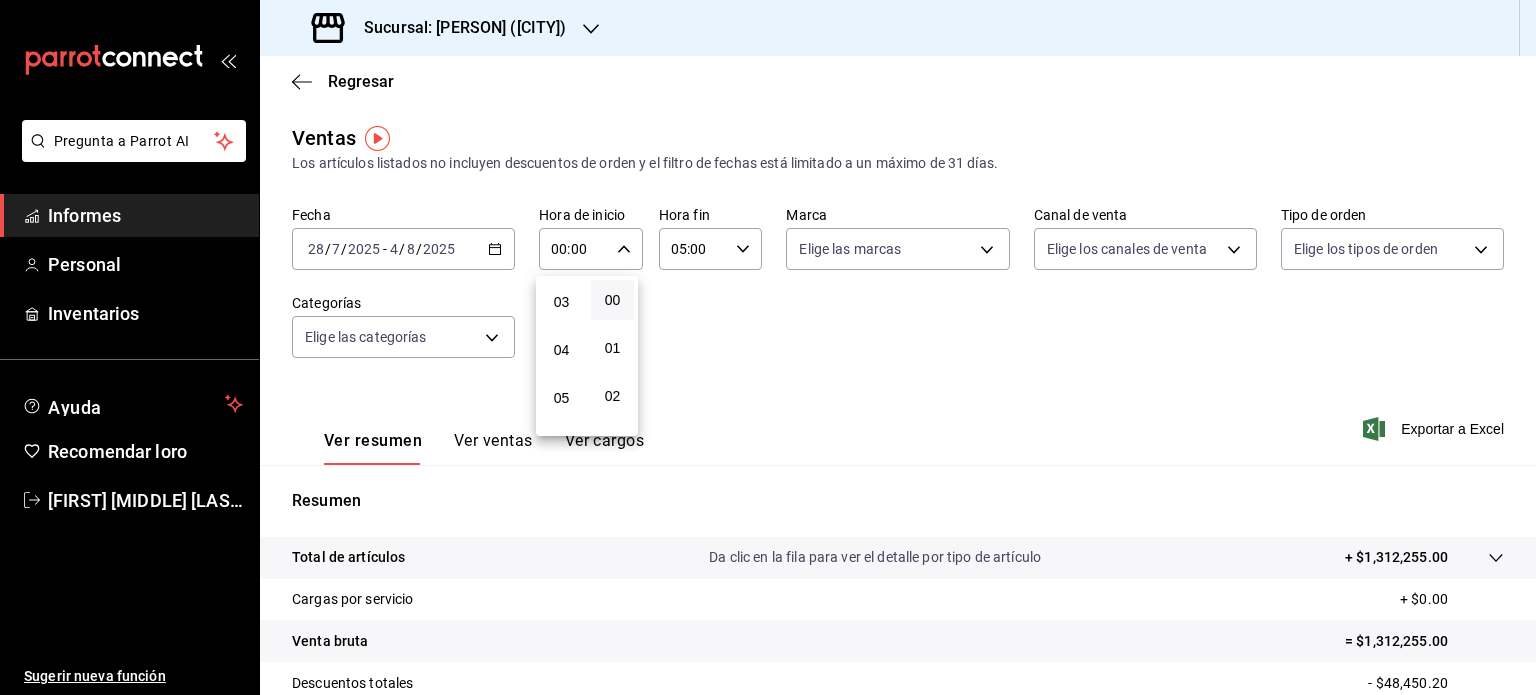 scroll, scrollTop: 143, scrollLeft: 0, axis: vertical 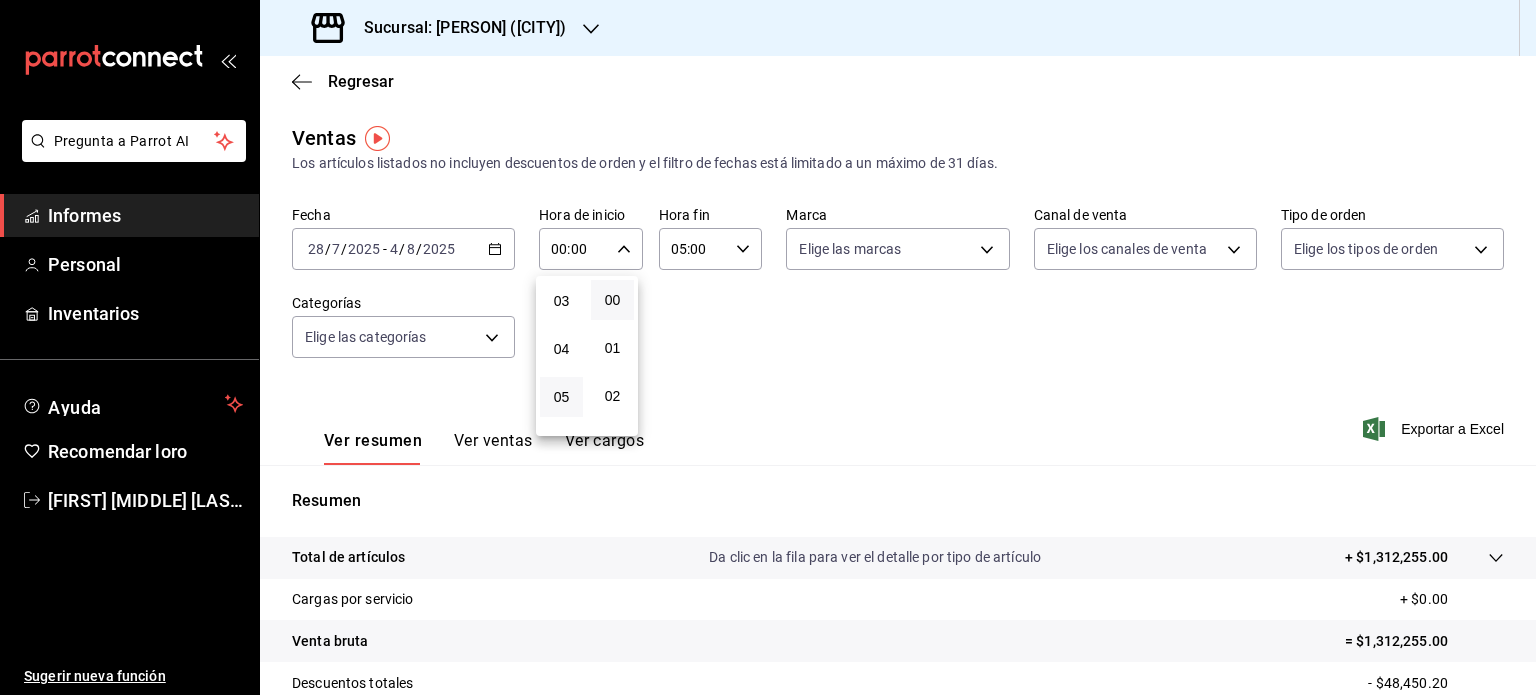 click on "05" at bounding box center (561, 397) 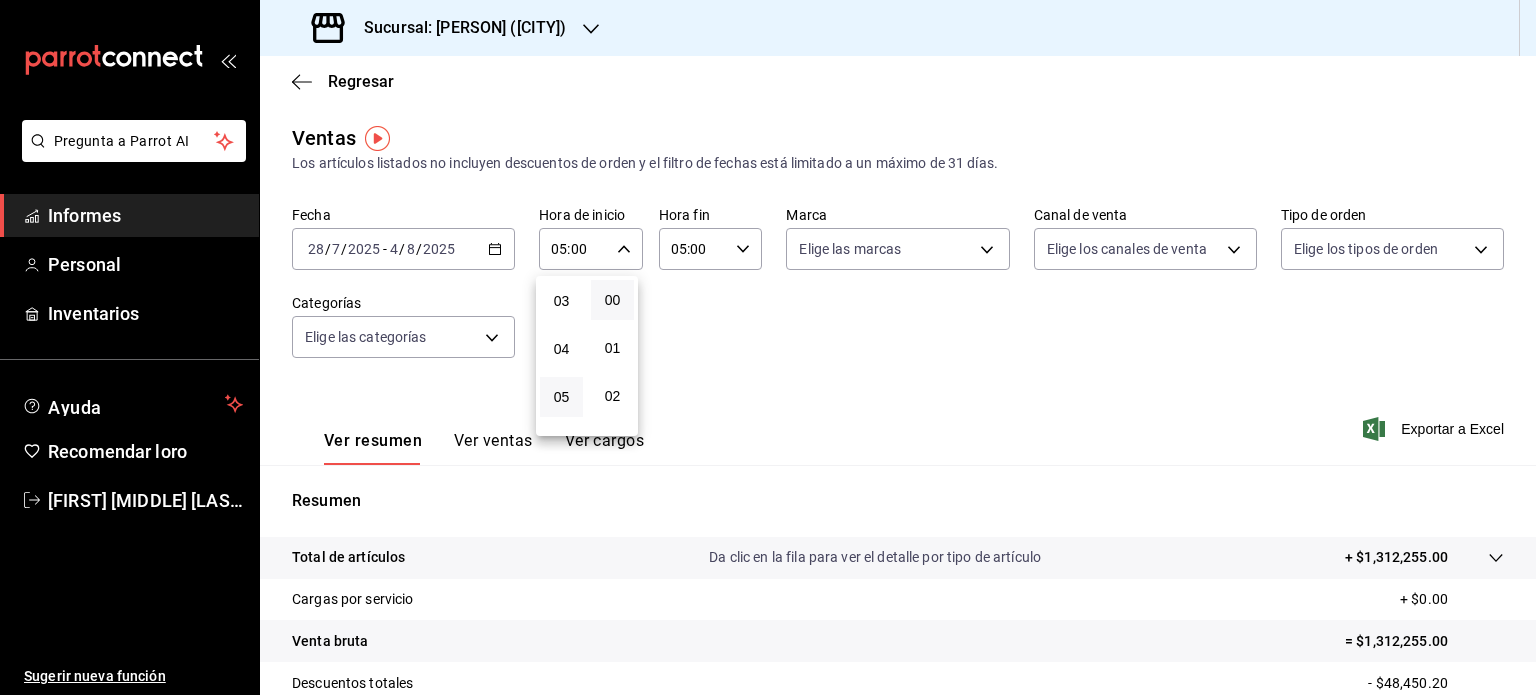 click at bounding box center (768, 347) 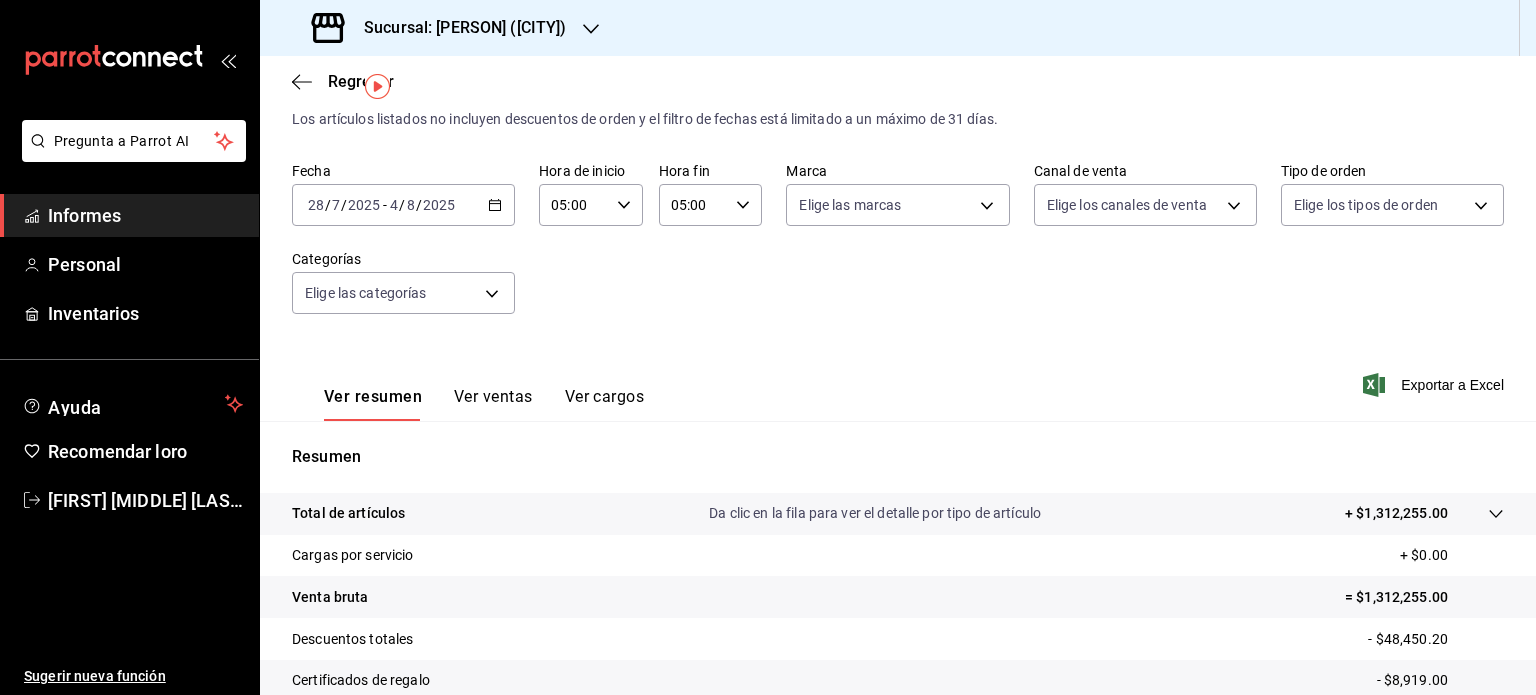 scroll, scrollTop: 56, scrollLeft: 0, axis: vertical 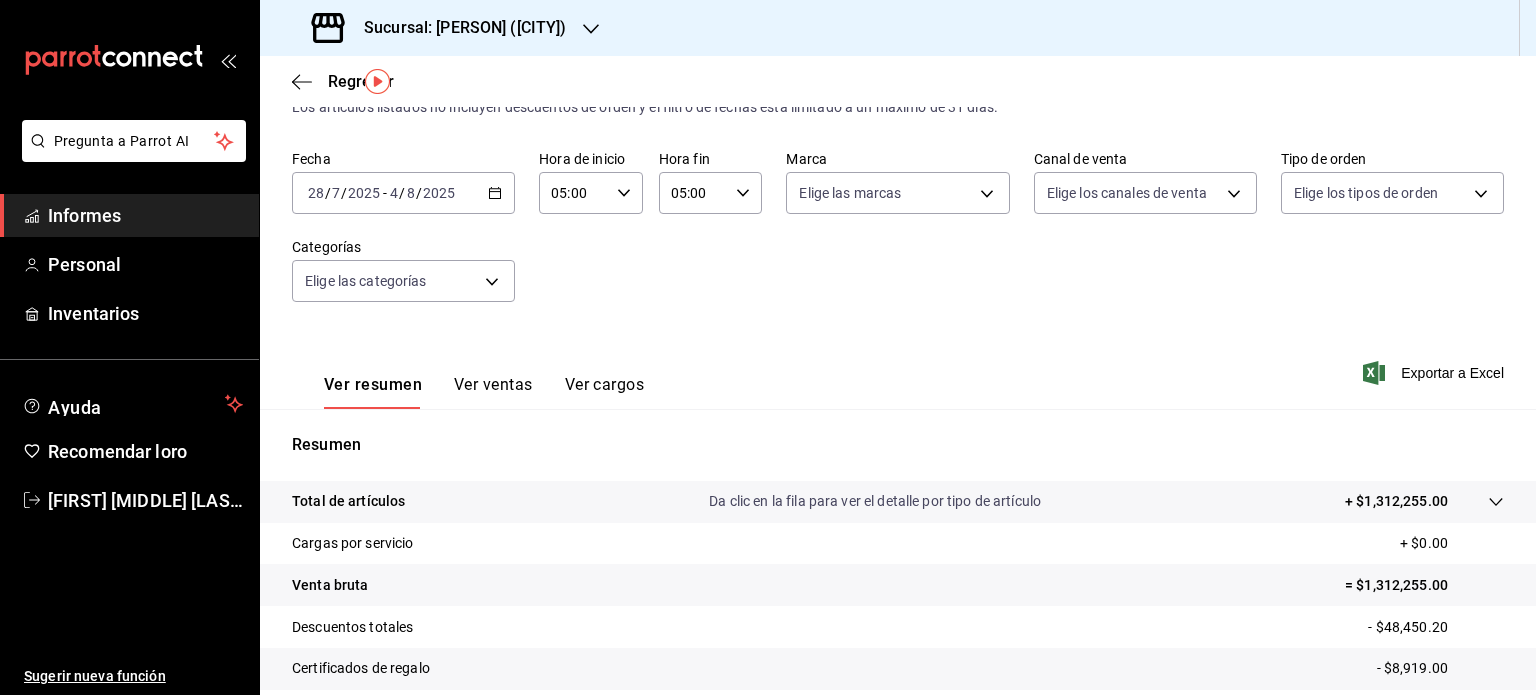 click on "Ver resumen Ver ventas Ver cargos Exportar a Excel" at bounding box center (898, 367) 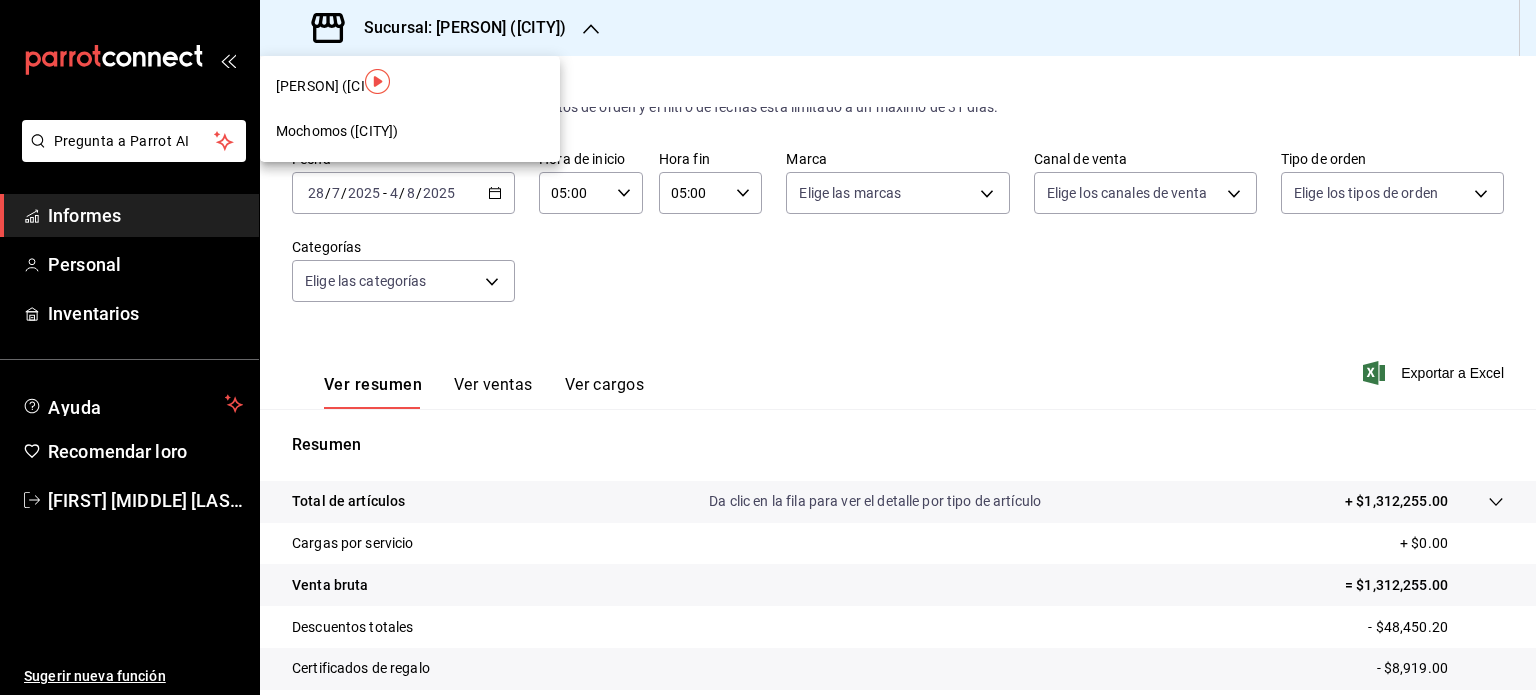 click on "Mochomos ([CITY])" at bounding box center [410, 131] 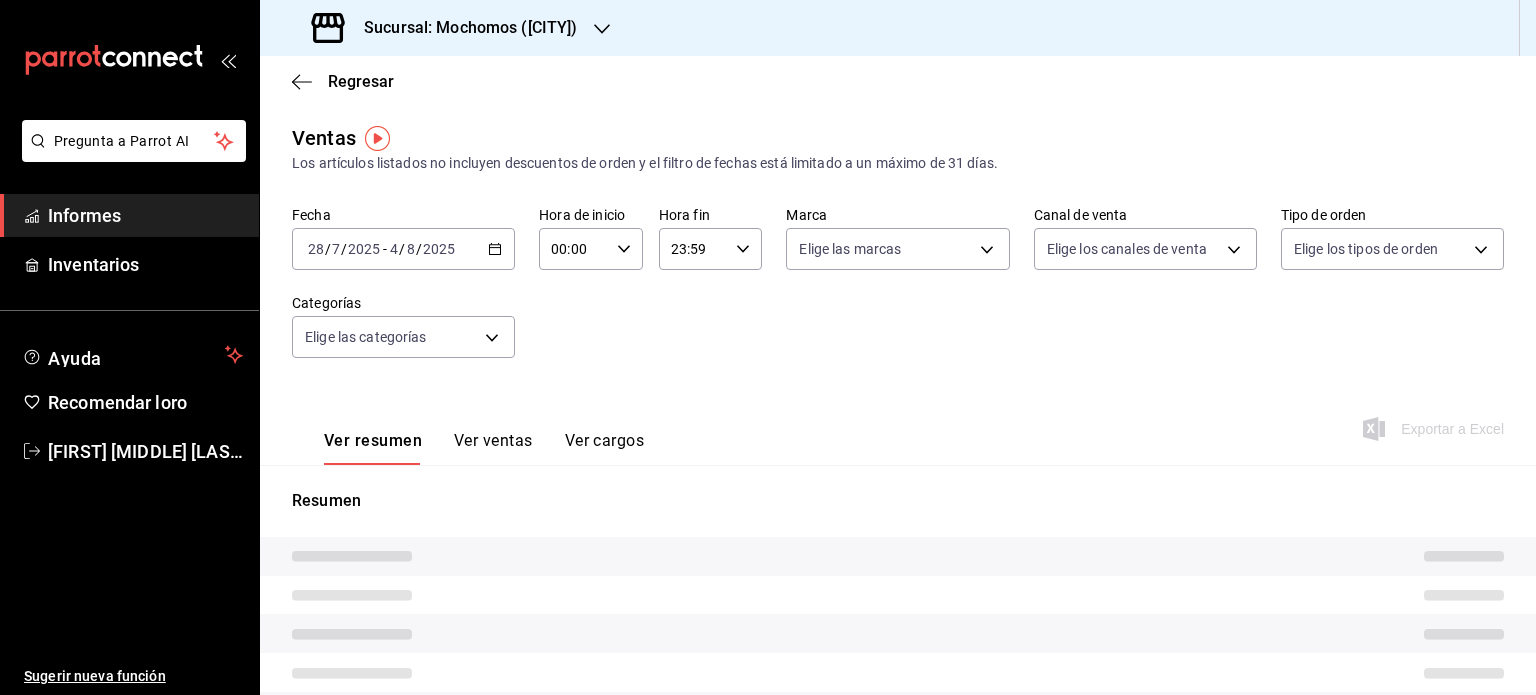 type on "05:00" 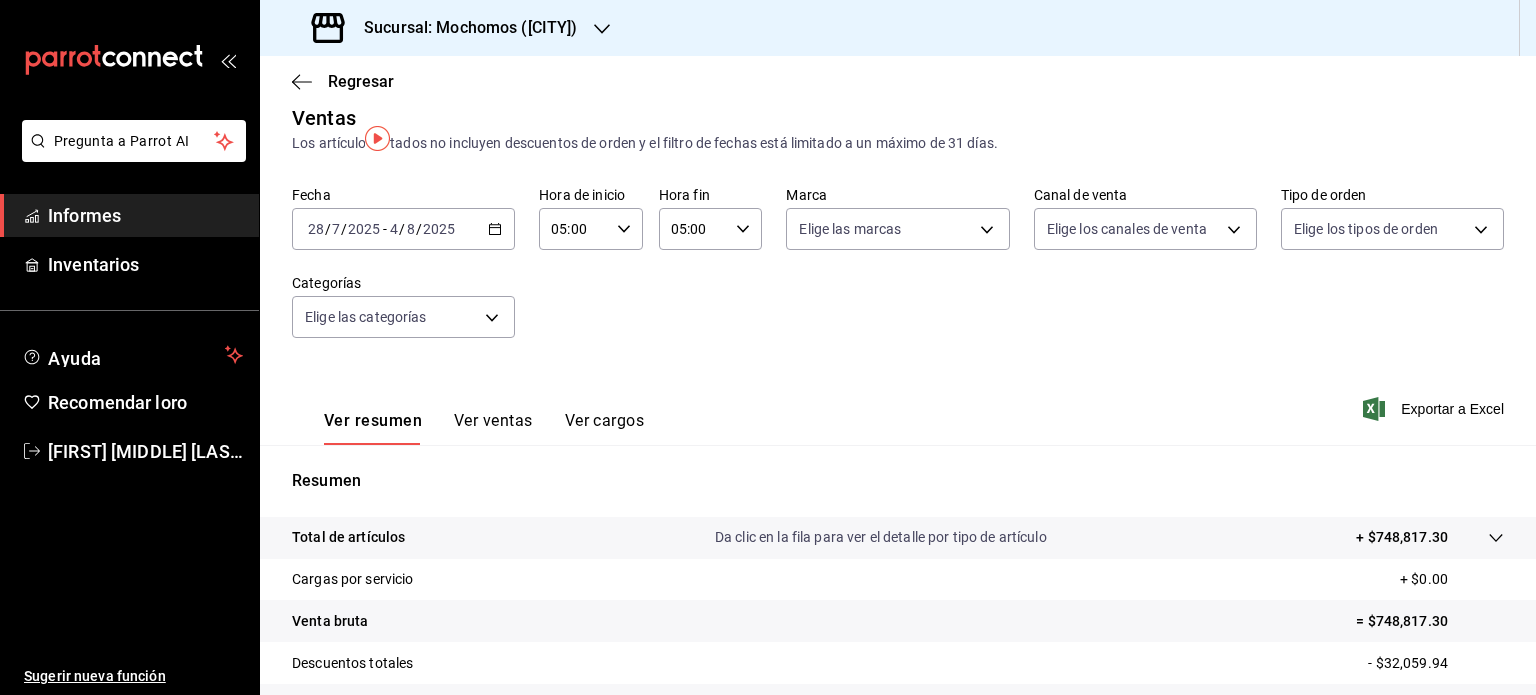 scroll, scrollTop: 0, scrollLeft: 0, axis: both 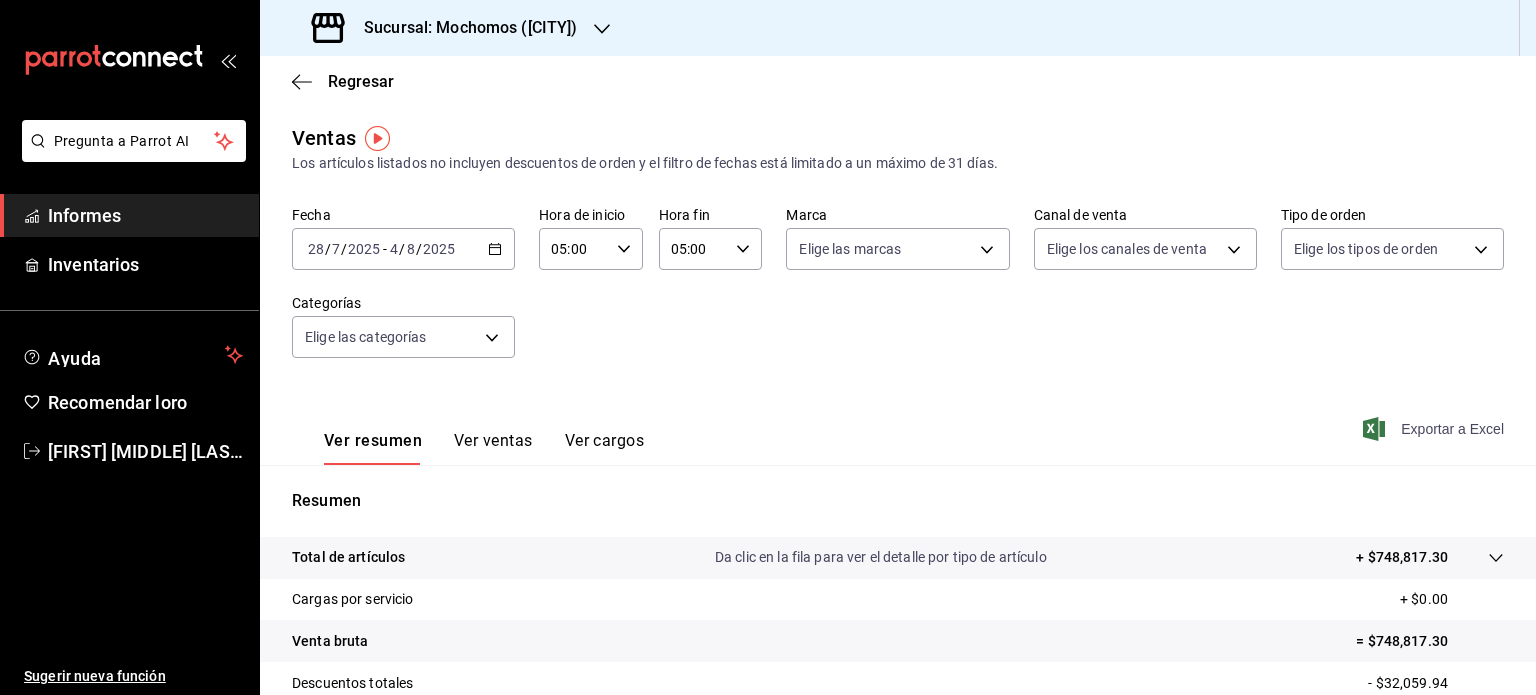 click on "Exportar a Excel" at bounding box center [1452, 429] 